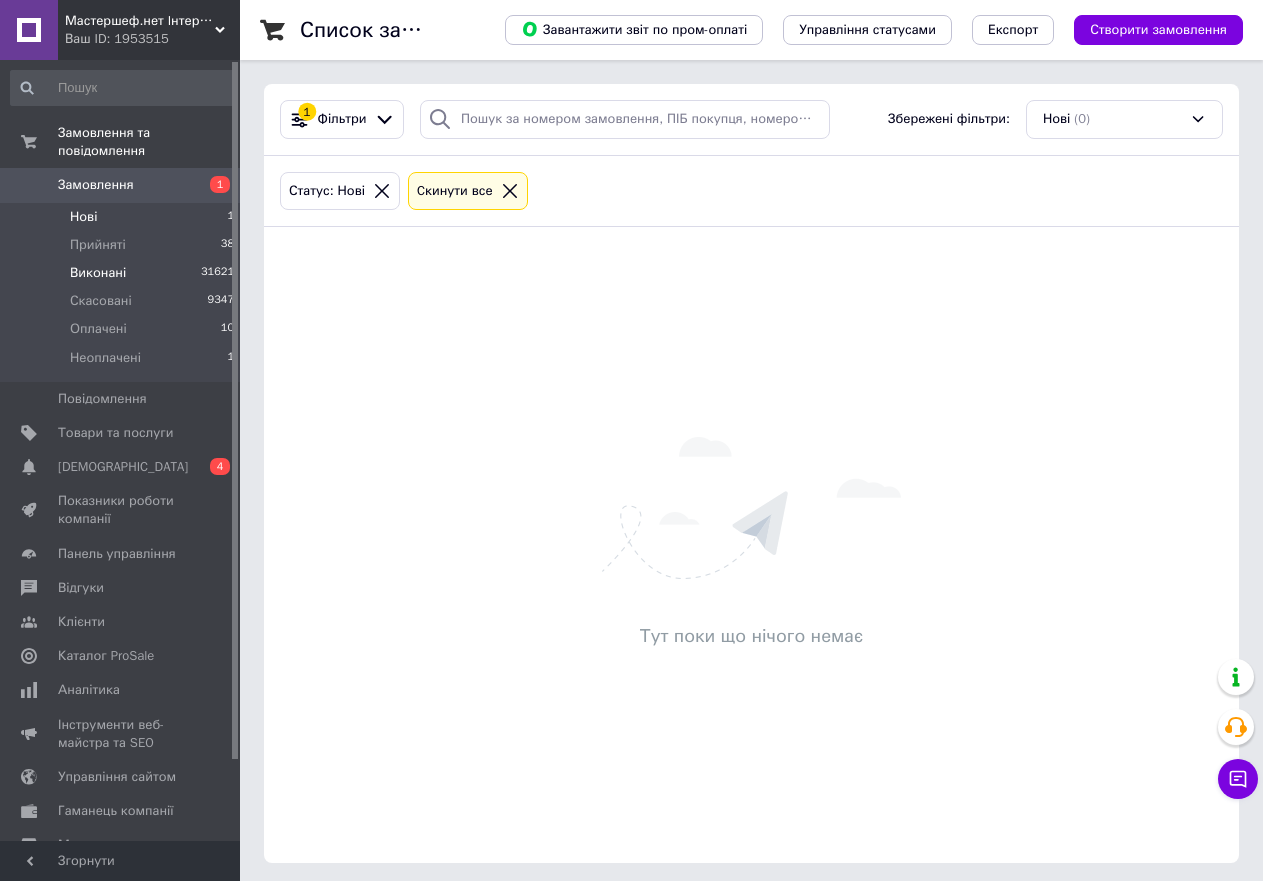 scroll, scrollTop: 0, scrollLeft: 0, axis: both 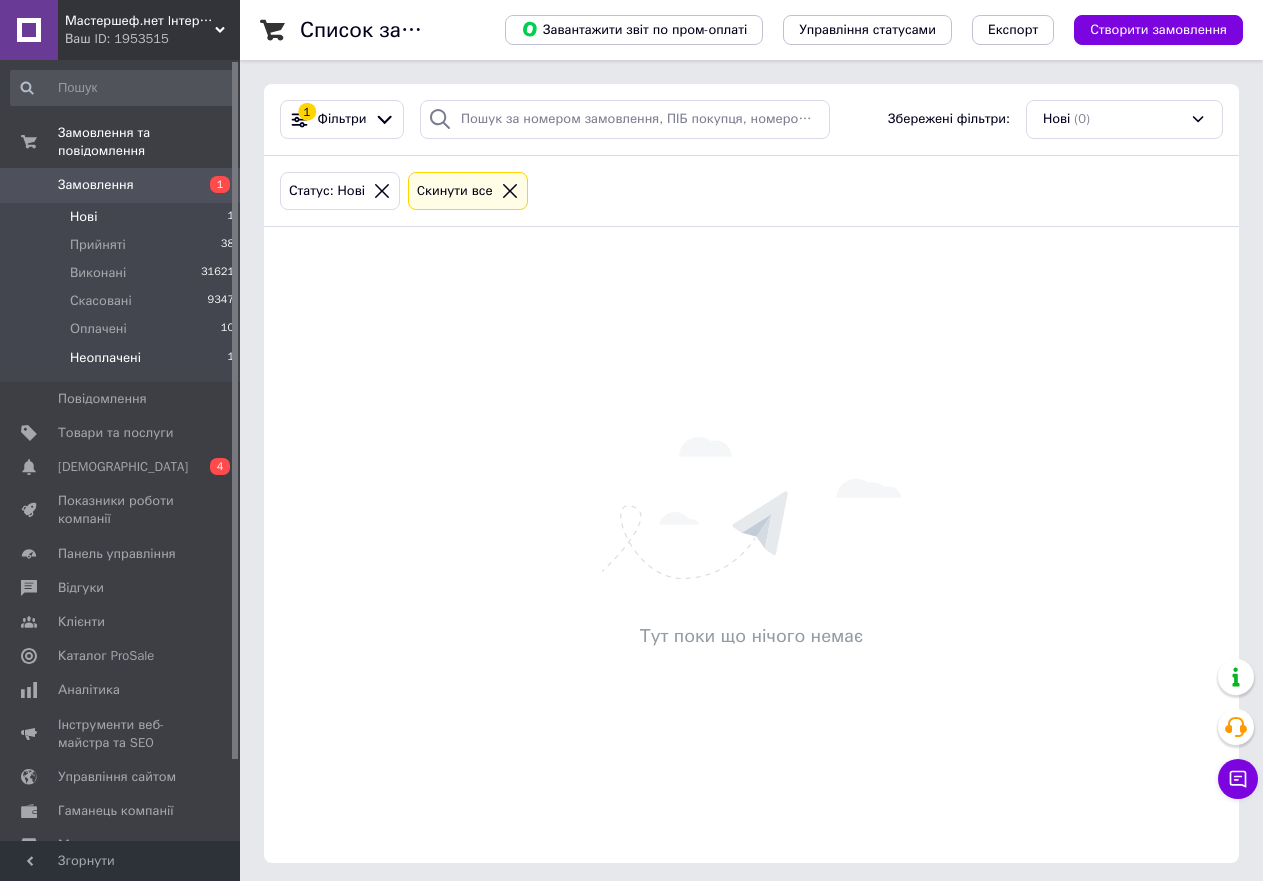 click on "Неоплачені" at bounding box center (105, 358) 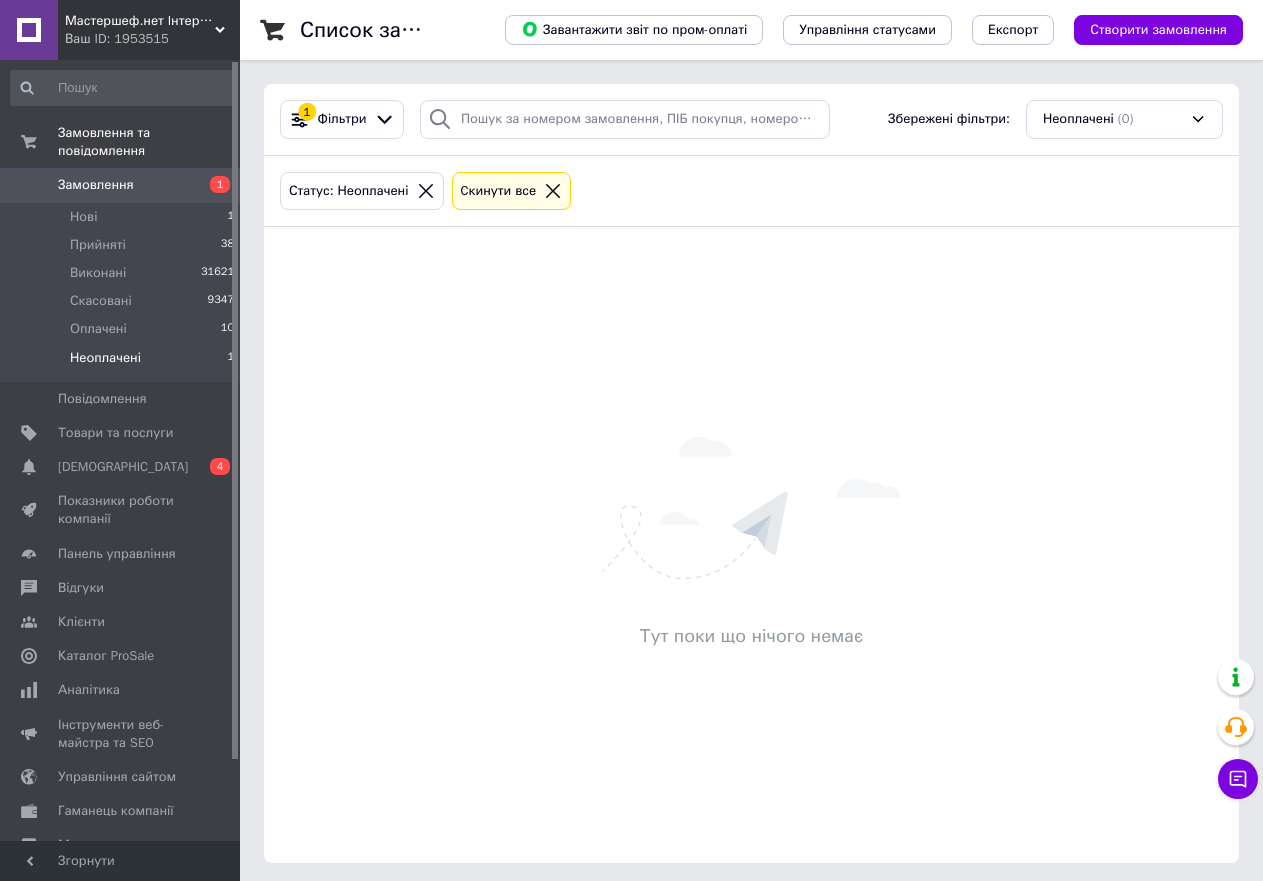 click on "Неоплачені" at bounding box center (105, 358) 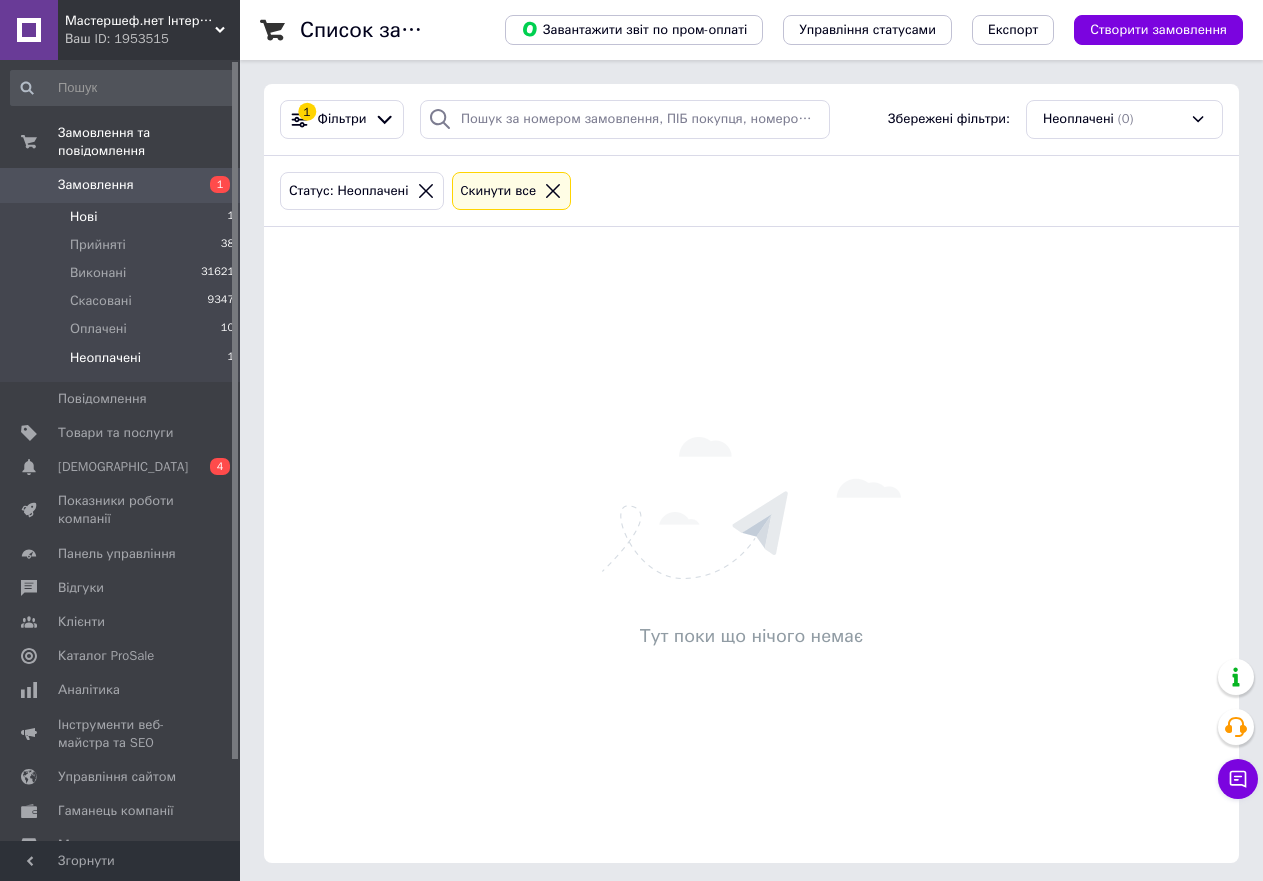 click on "Нові" at bounding box center [83, 217] 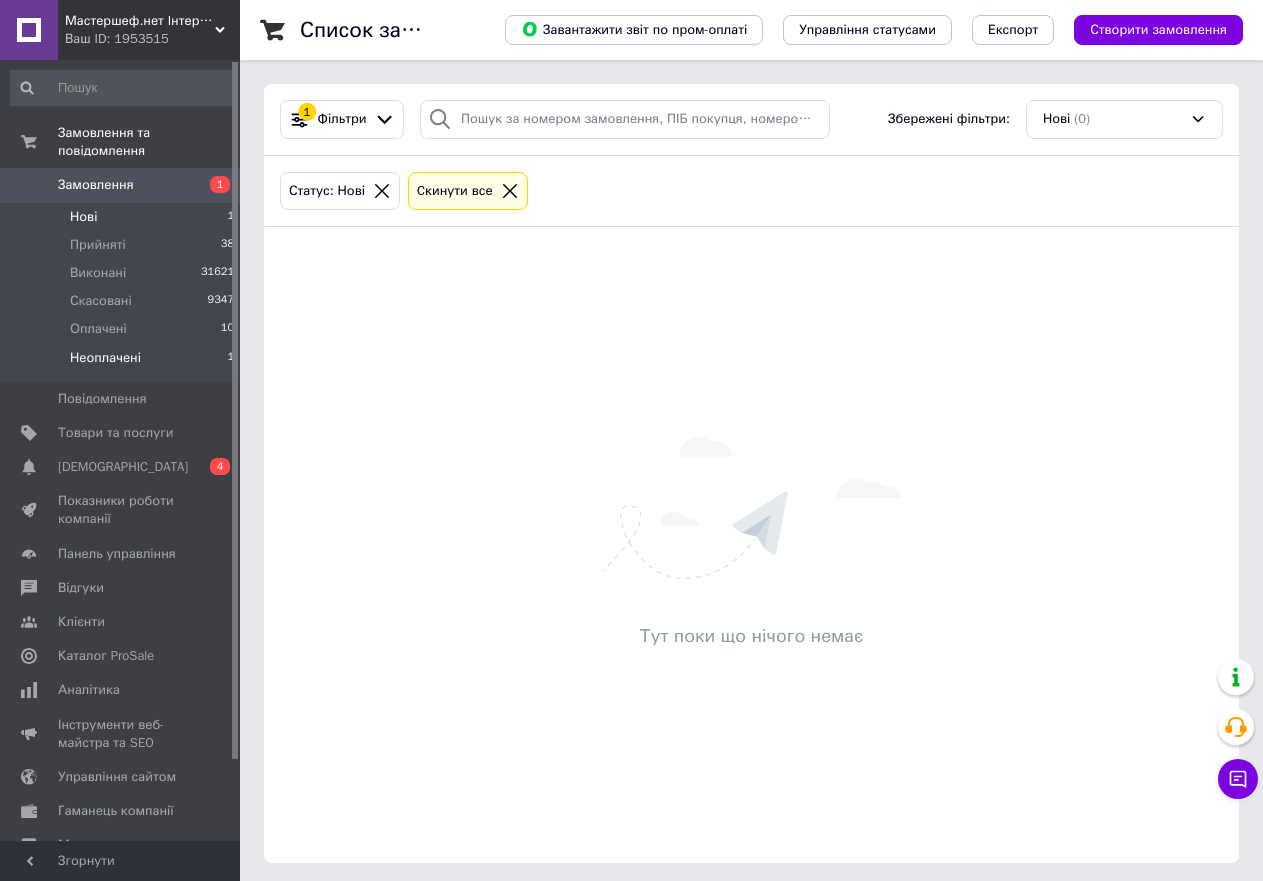 click on "Неоплачені" at bounding box center [105, 358] 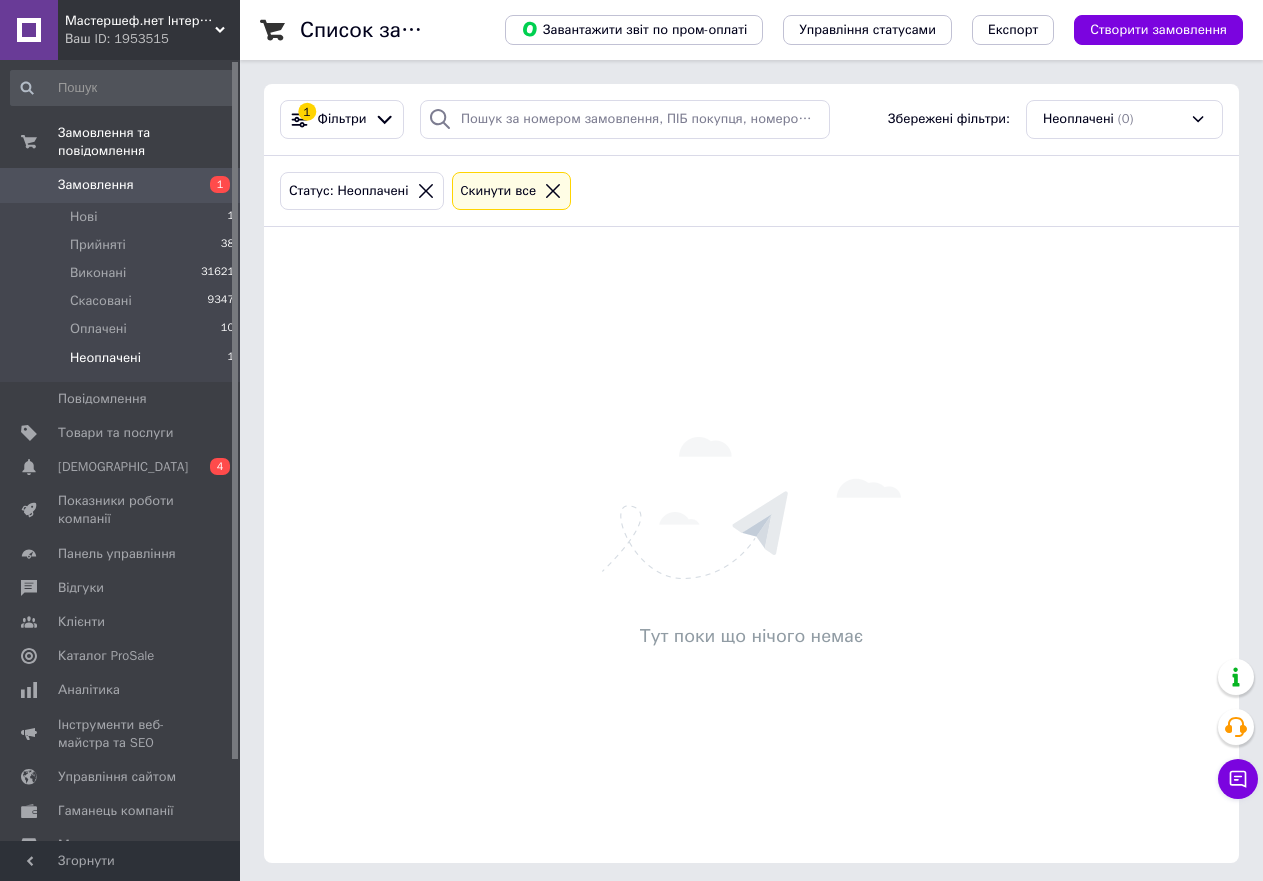 click on "Ваш ID: 1953515" at bounding box center [152, 39] 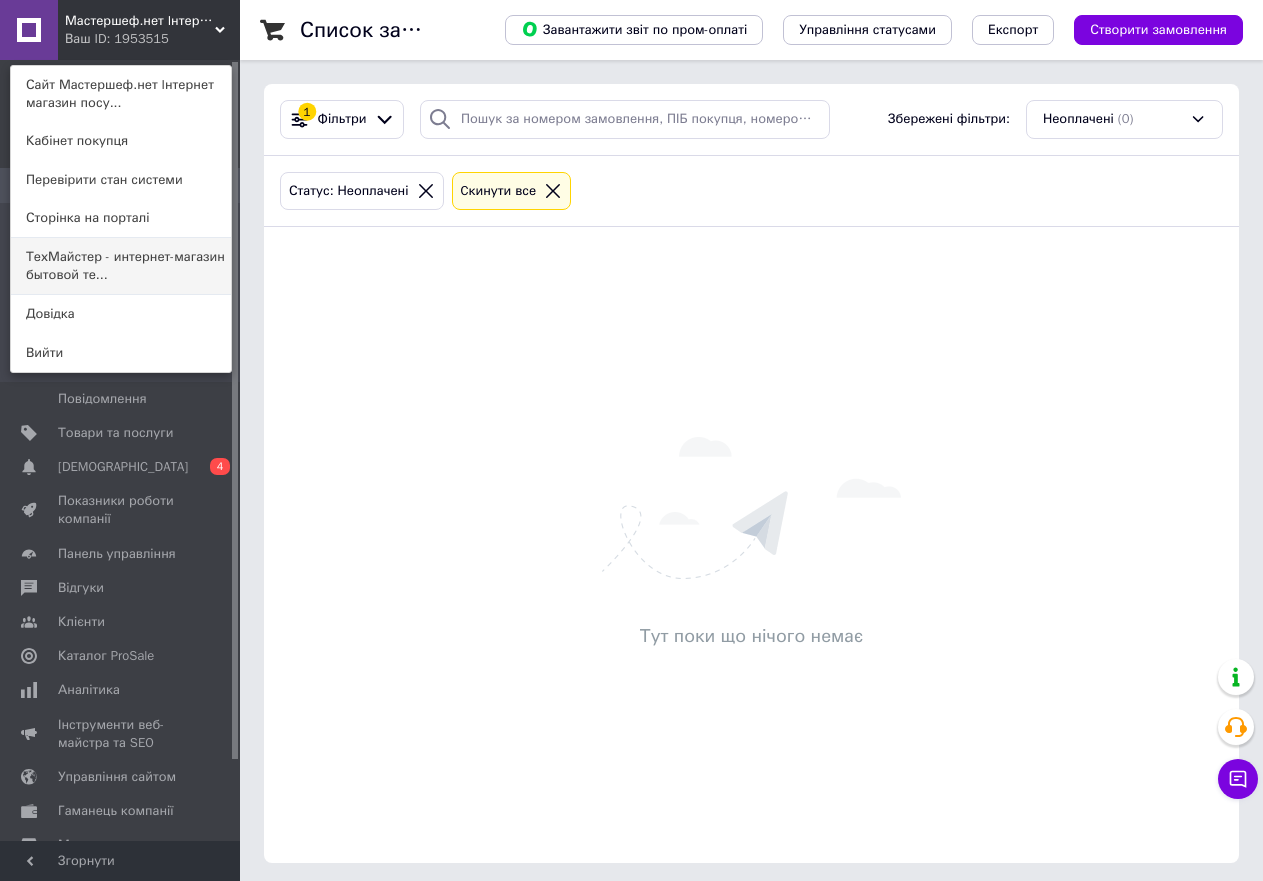 click on "ТехМайстер - интернет-магазин бытовой те..." at bounding box center (121, 266) 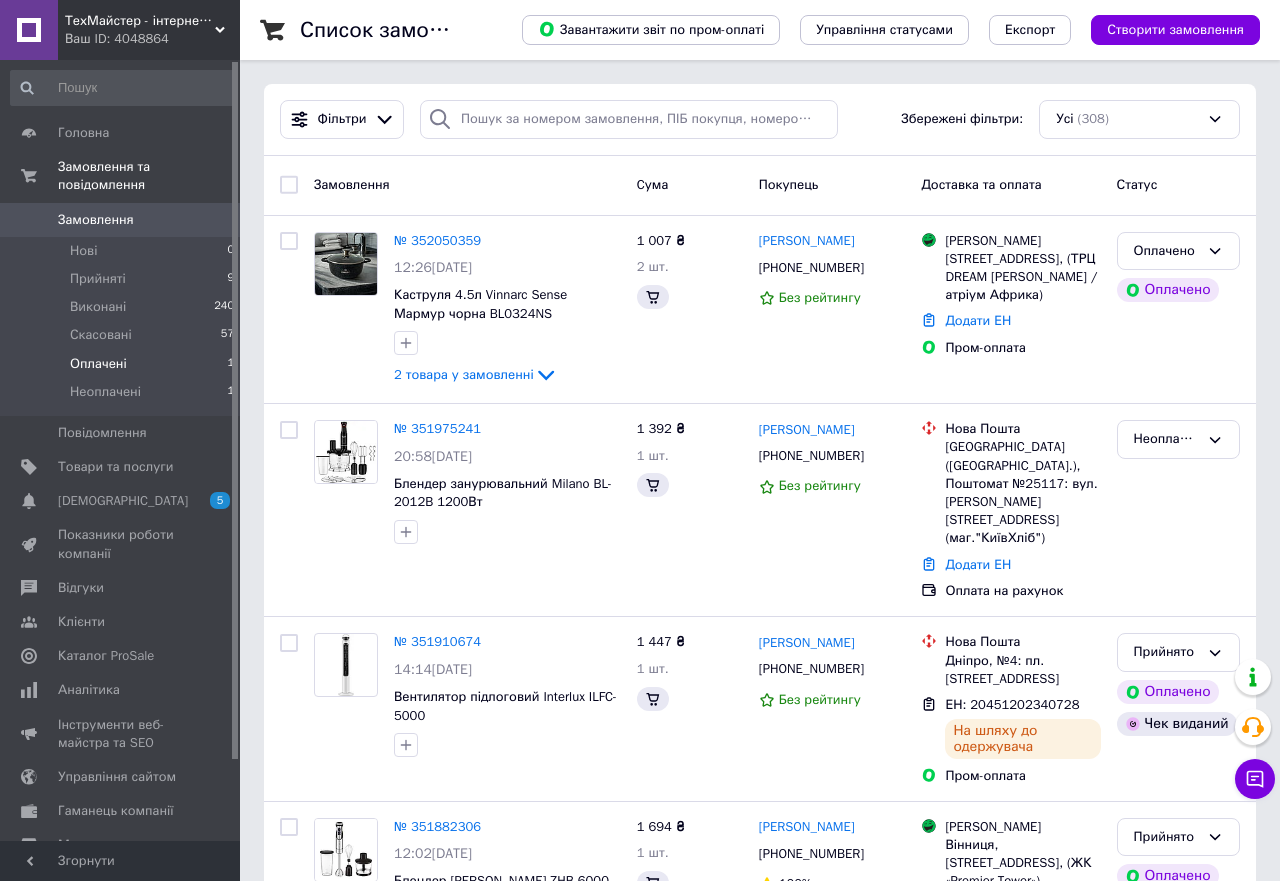 click on "Оплачені" at bounding box center [98, 364] 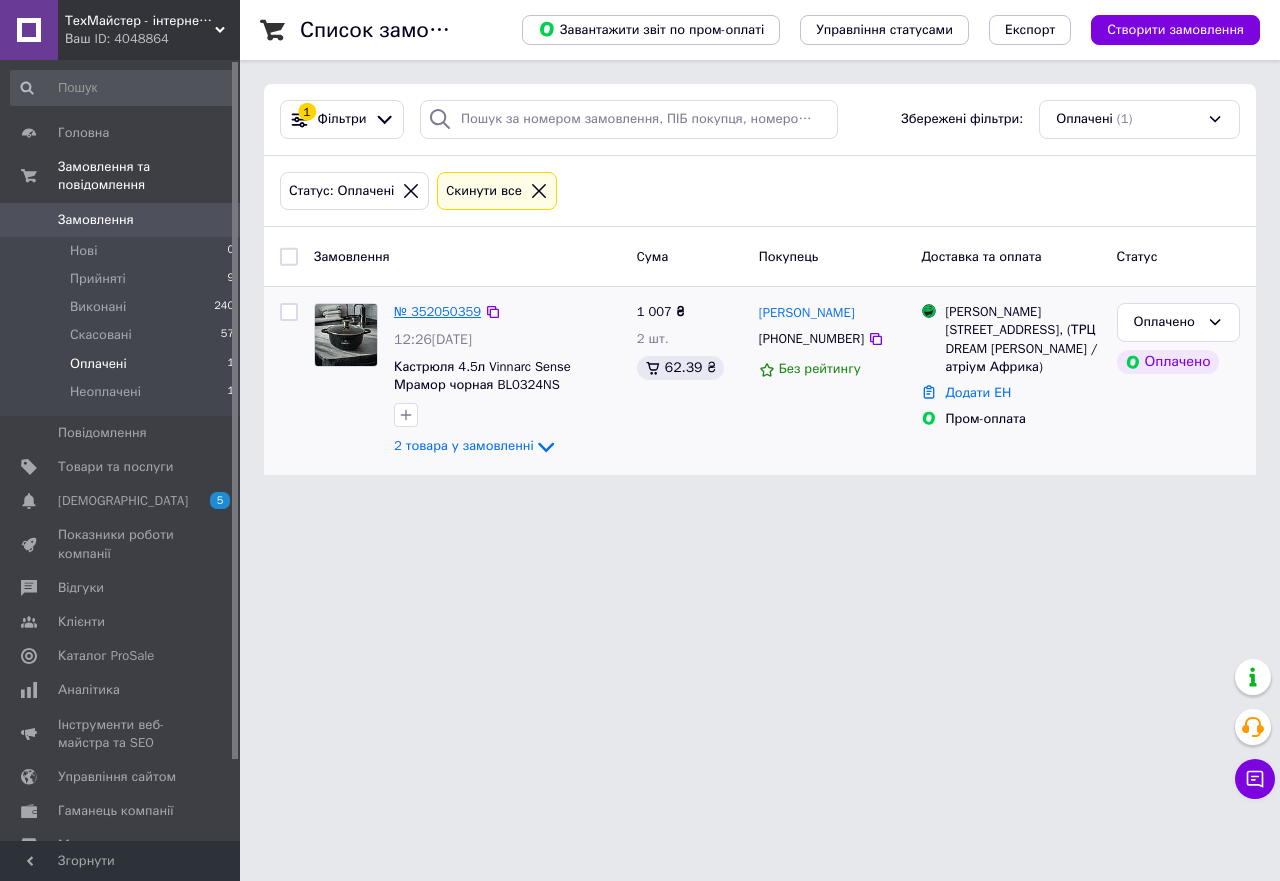 click on "№ 352050359" at bounding box center (437, 311) 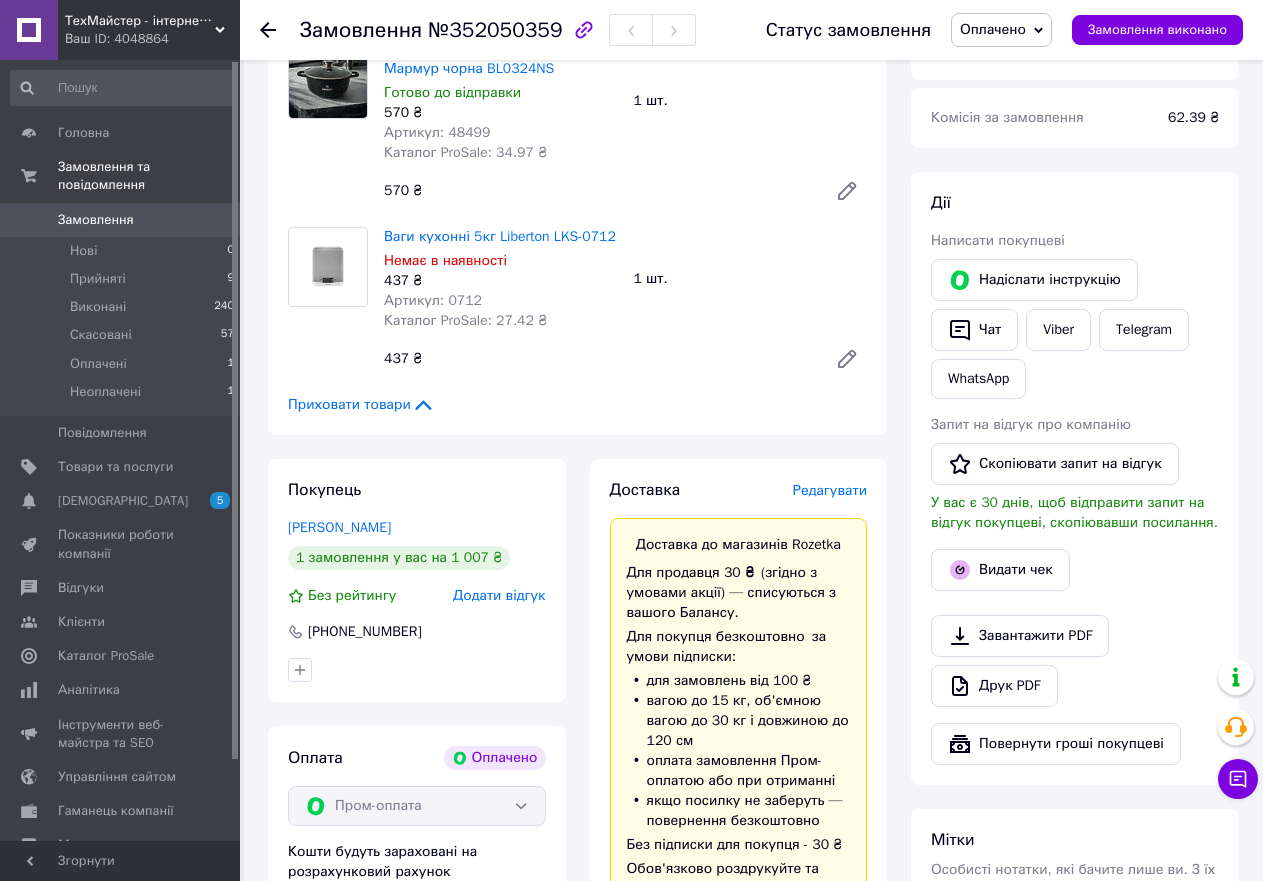 scroll, scrollTop: 0, scrollLeft: 0, axis: both 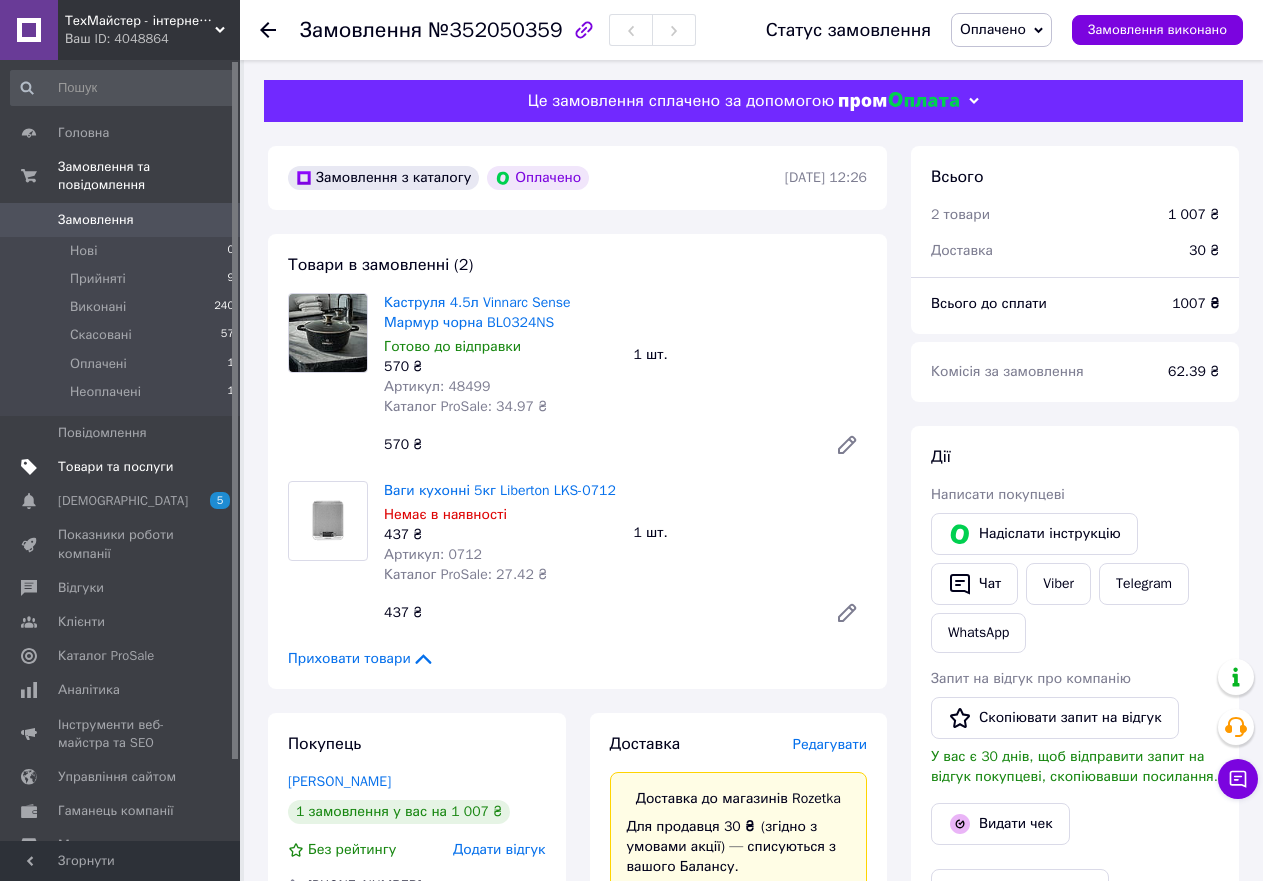 click on "Товари та послуги" at bounding box center [115, 467] 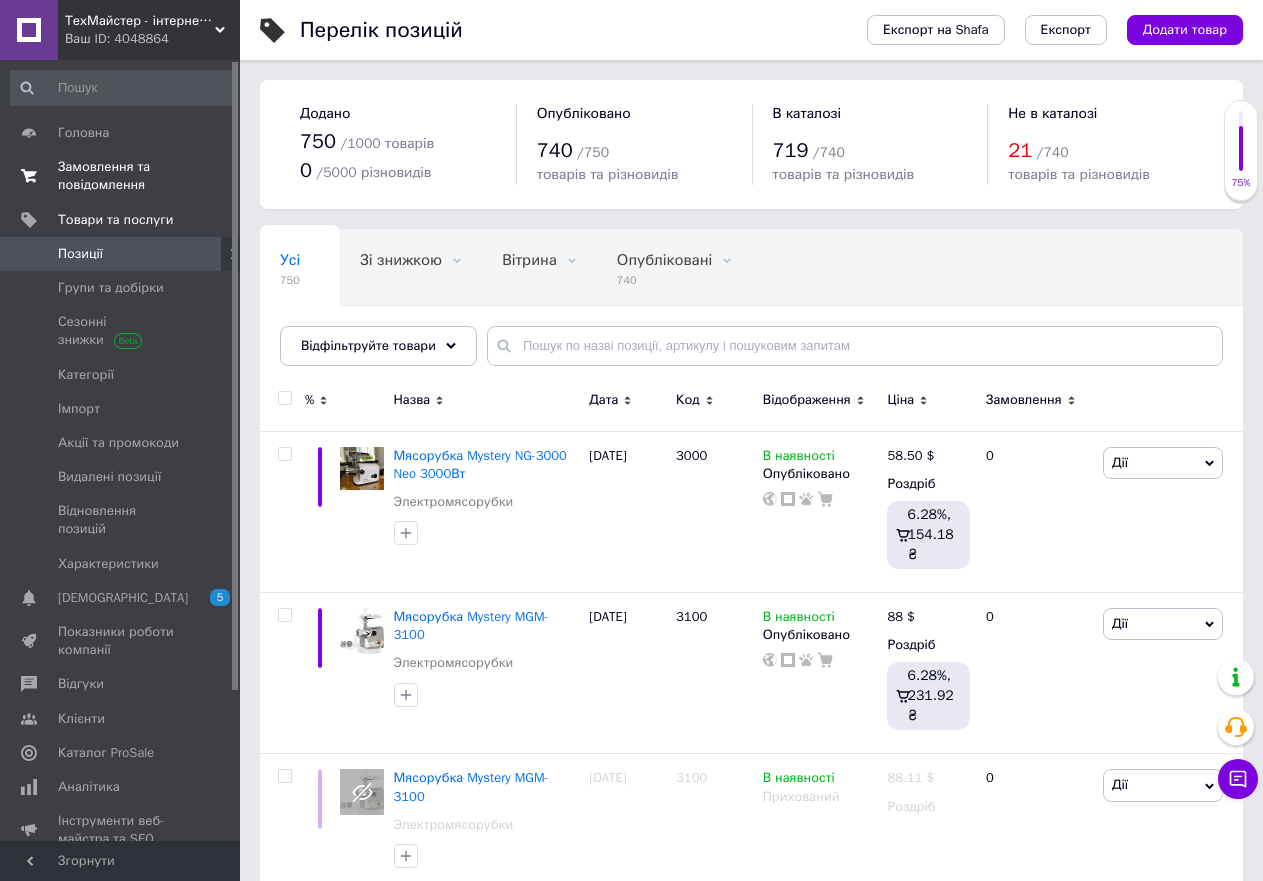 click on "Замовлення та повідомлення" at bounding box center [121, 176] 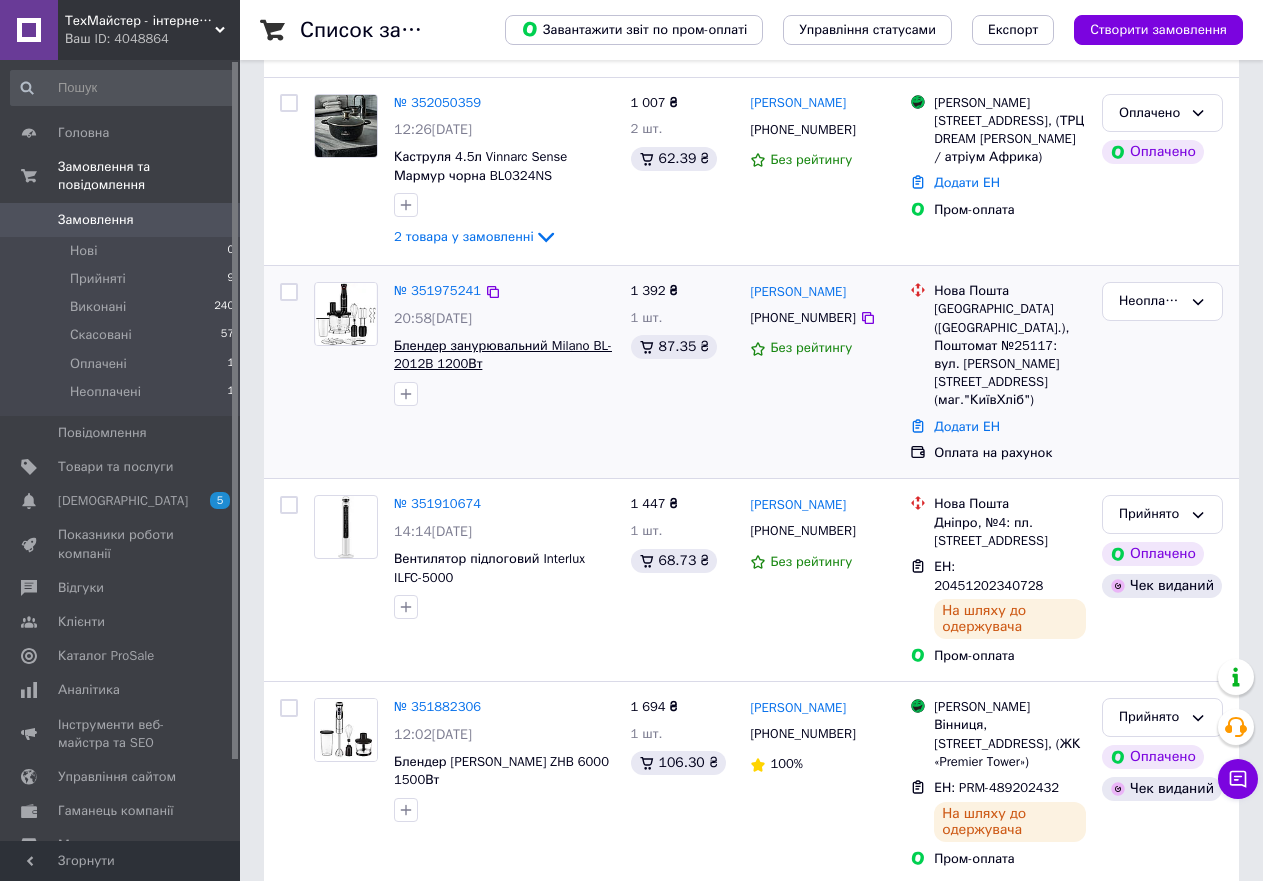scroll, scrollTop: 0, scrollLeft: 0, axis: both 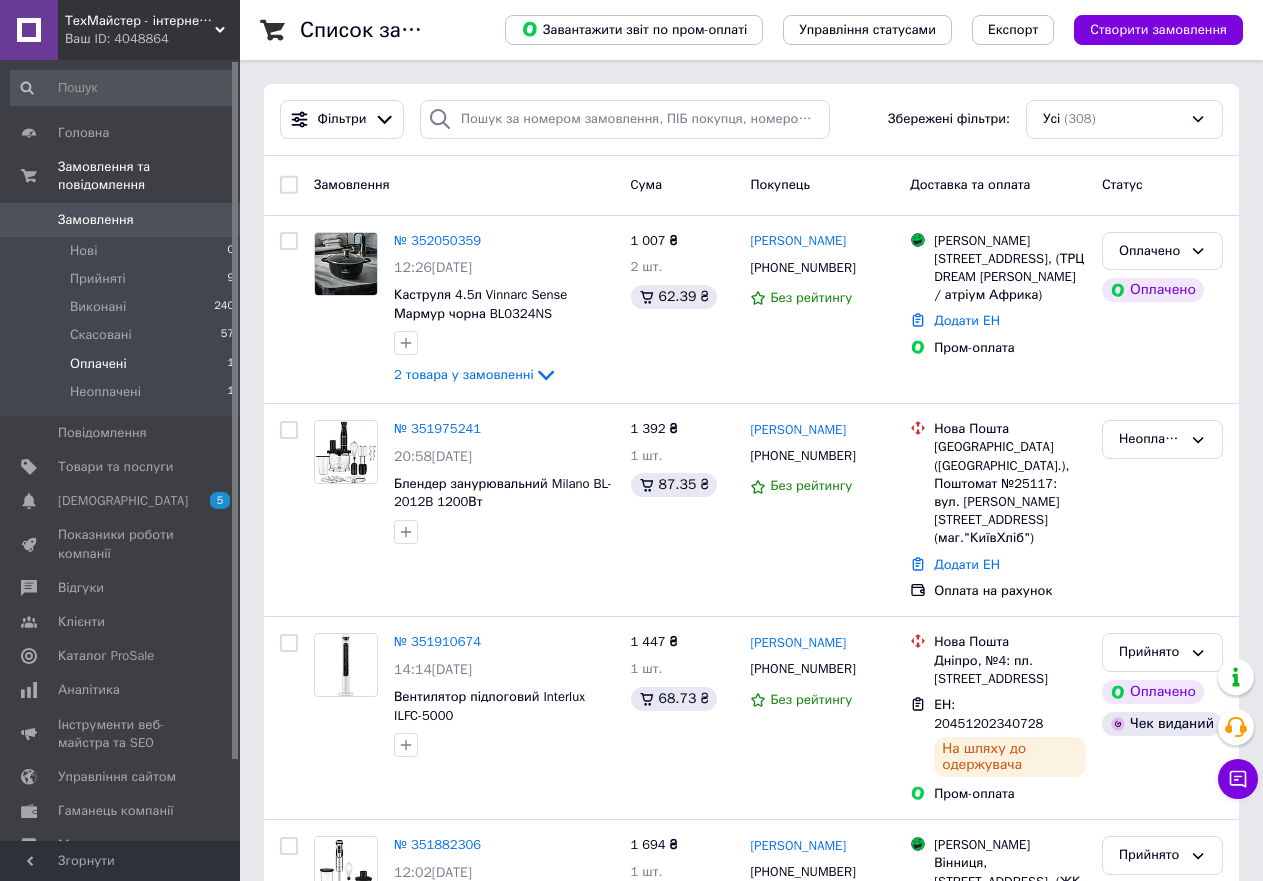 click on "Оплачені" at bounding box center [98, 364] 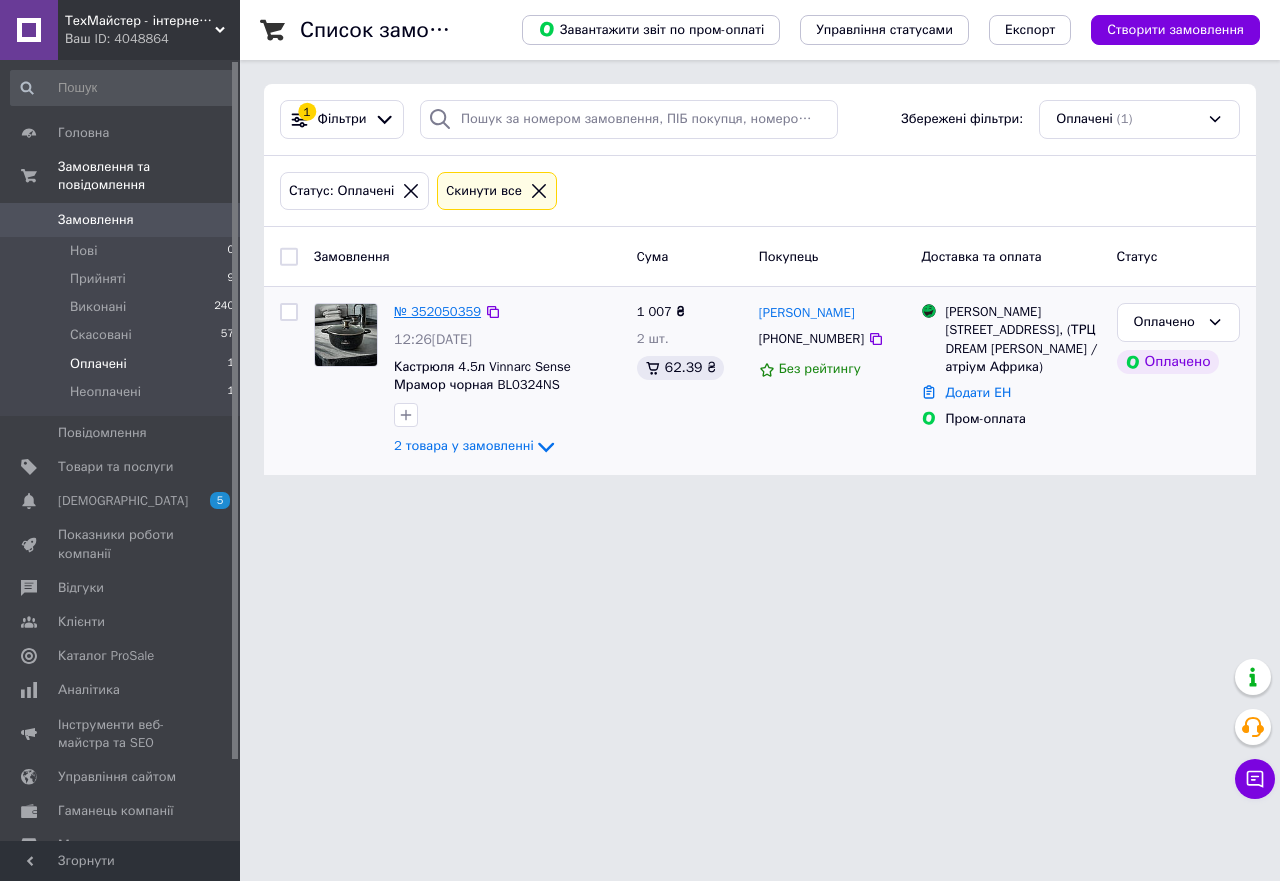 click on "№ 352050359" at bounding box center (437, 311) 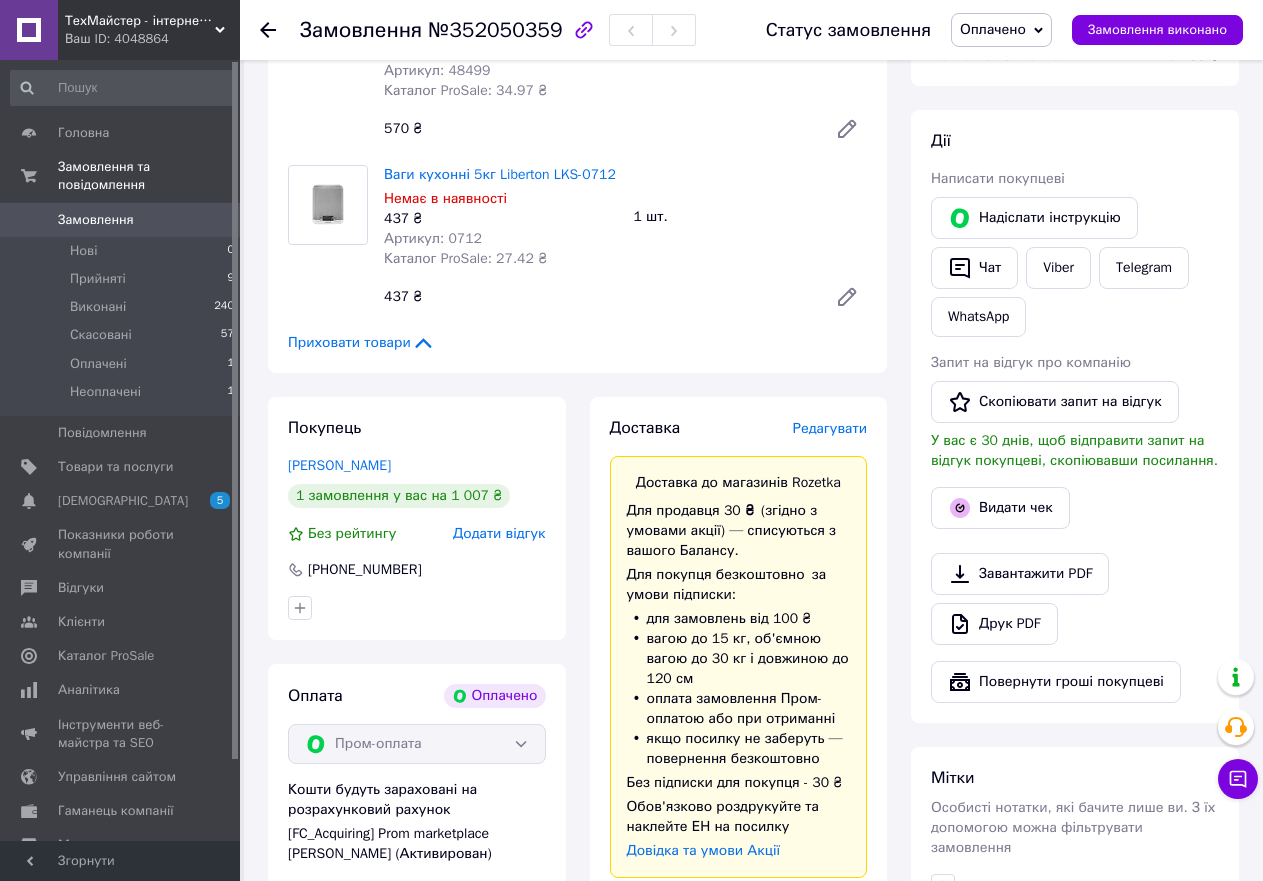 scroll, scrollTop: 200, scrollLeft: 0, axis: vertical 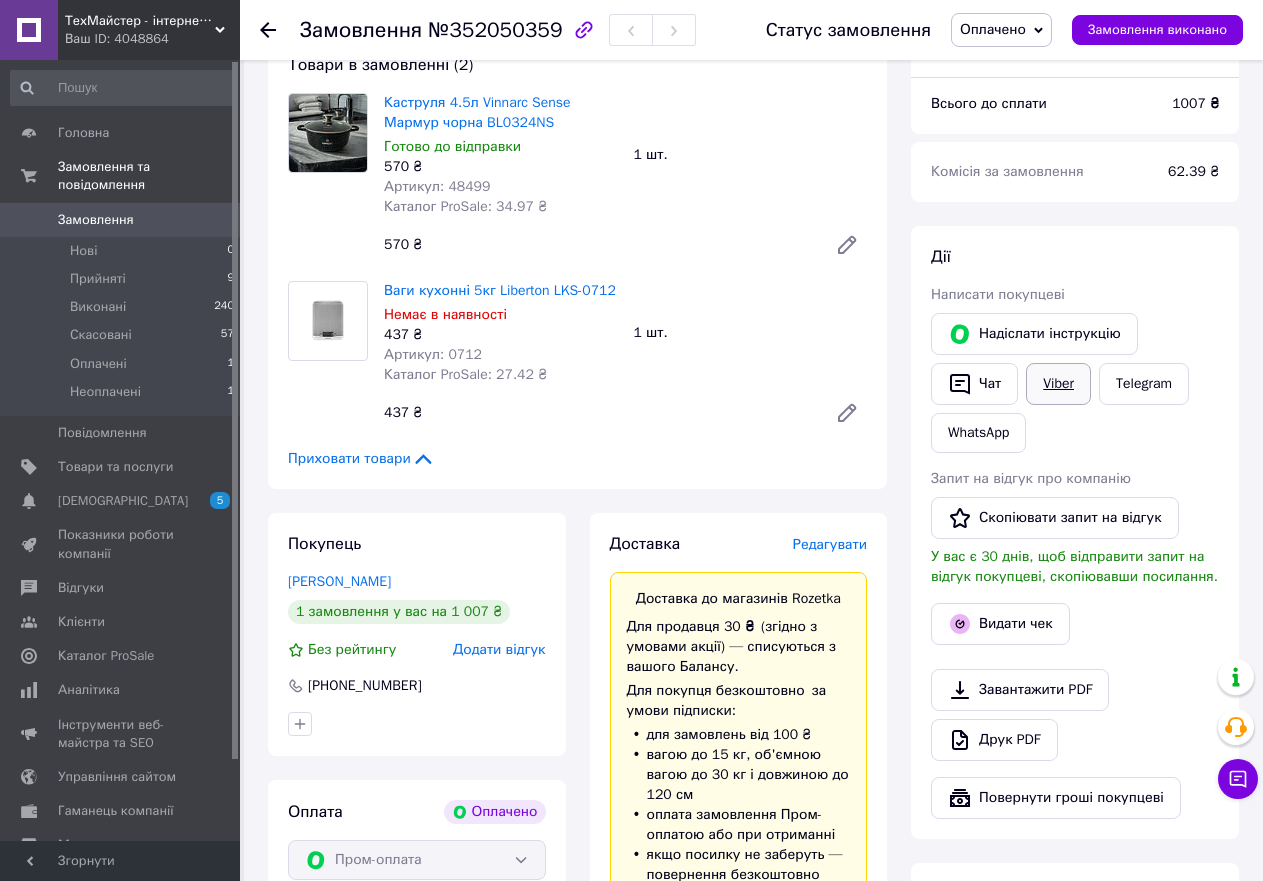 click on "Viber" at bounding box center [1058, 384] 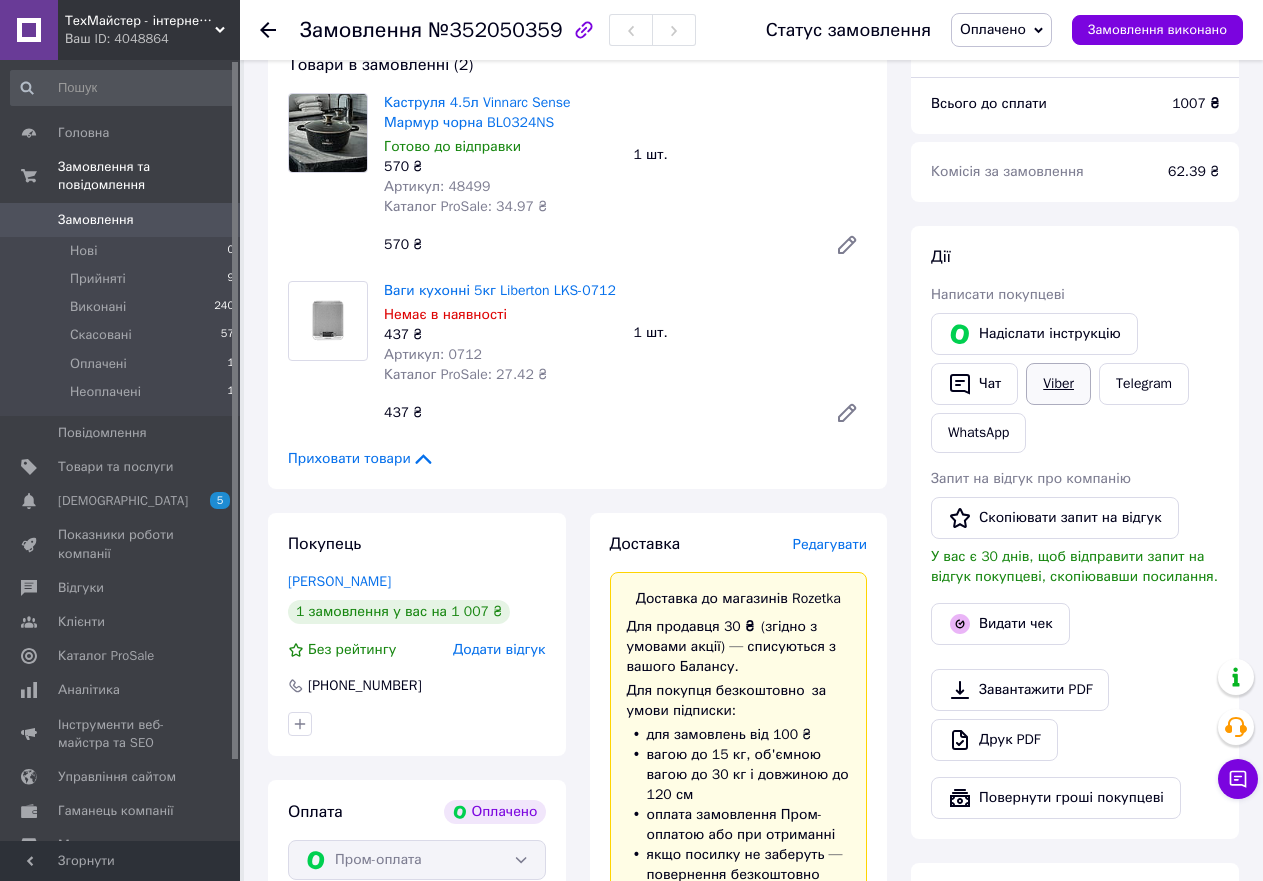click on "Viber" at bounding box center (1058, 384) 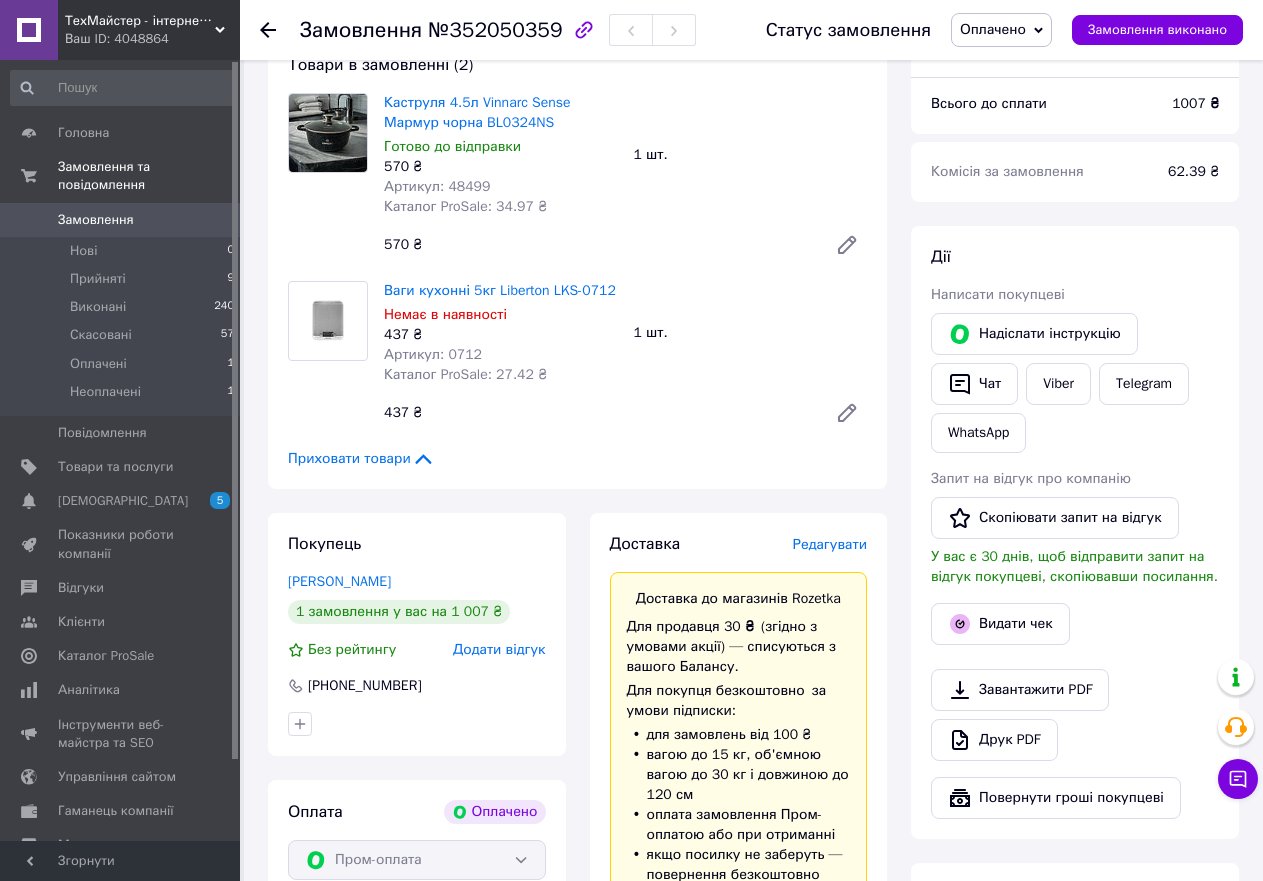 click 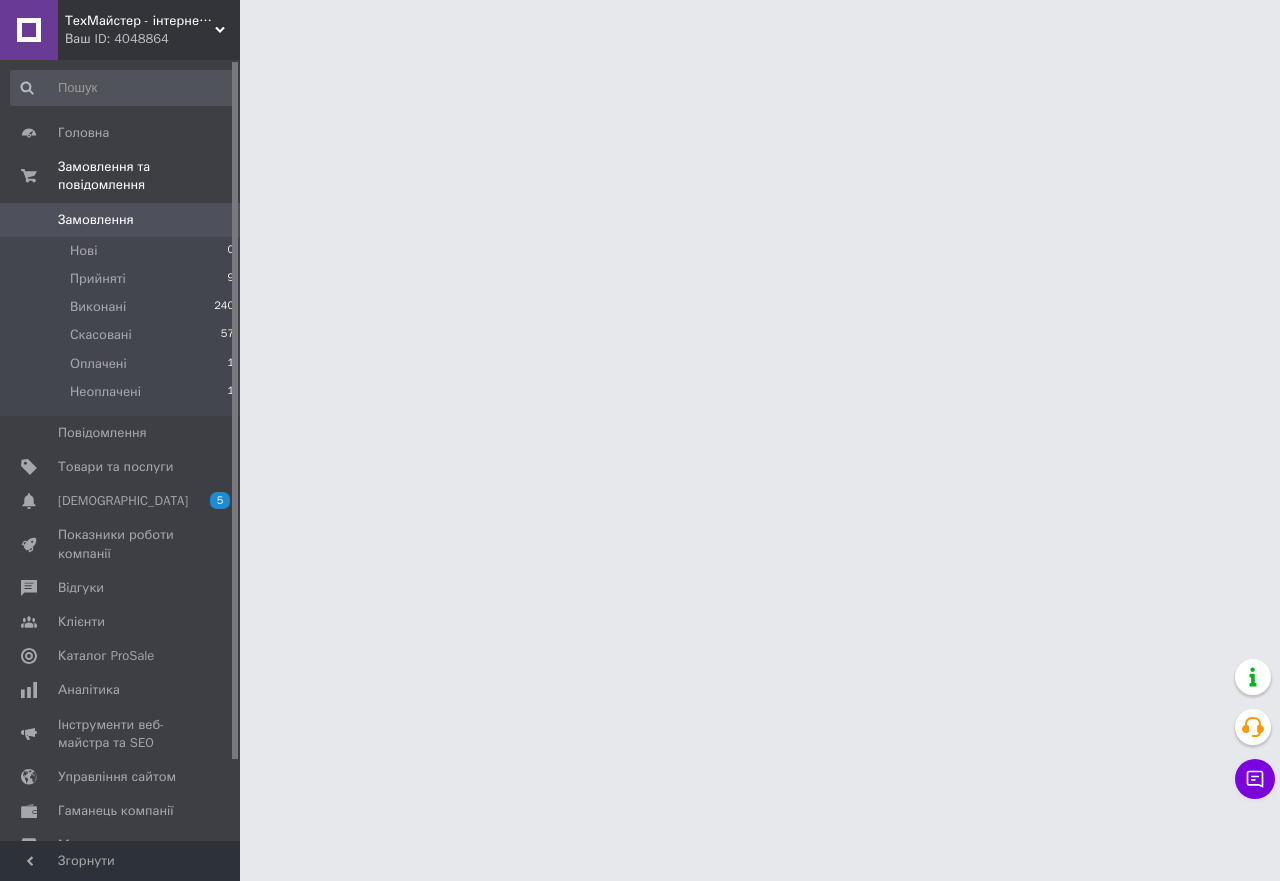 click on "ТехМайстер - інтернет-крамниця побутової техніки та товарів для дому Ваш ID: 4048864 Сайт ТехМайстер - інтернет-крамниця побу... Кабінет покупця Перевірити стан системи Сторінка на порталі Мастершеф.нет Интернет магазин посуды и ... Довідка Вийти Головна Замовлення та повідомлення Замовлення 0 Нові 0 Прийняті 9 Виконані 240 Скасовані 57 Оплачені 1 Неоплачені 1 Повідомлення 0 Товари та послуги Сповіщення 5 0 Показники роботи компанії Відгуки Клієнти Каталог ProSale Аналітика Інструменти веб-майстра та SEO Маркет" at bounding box center (640, 25) 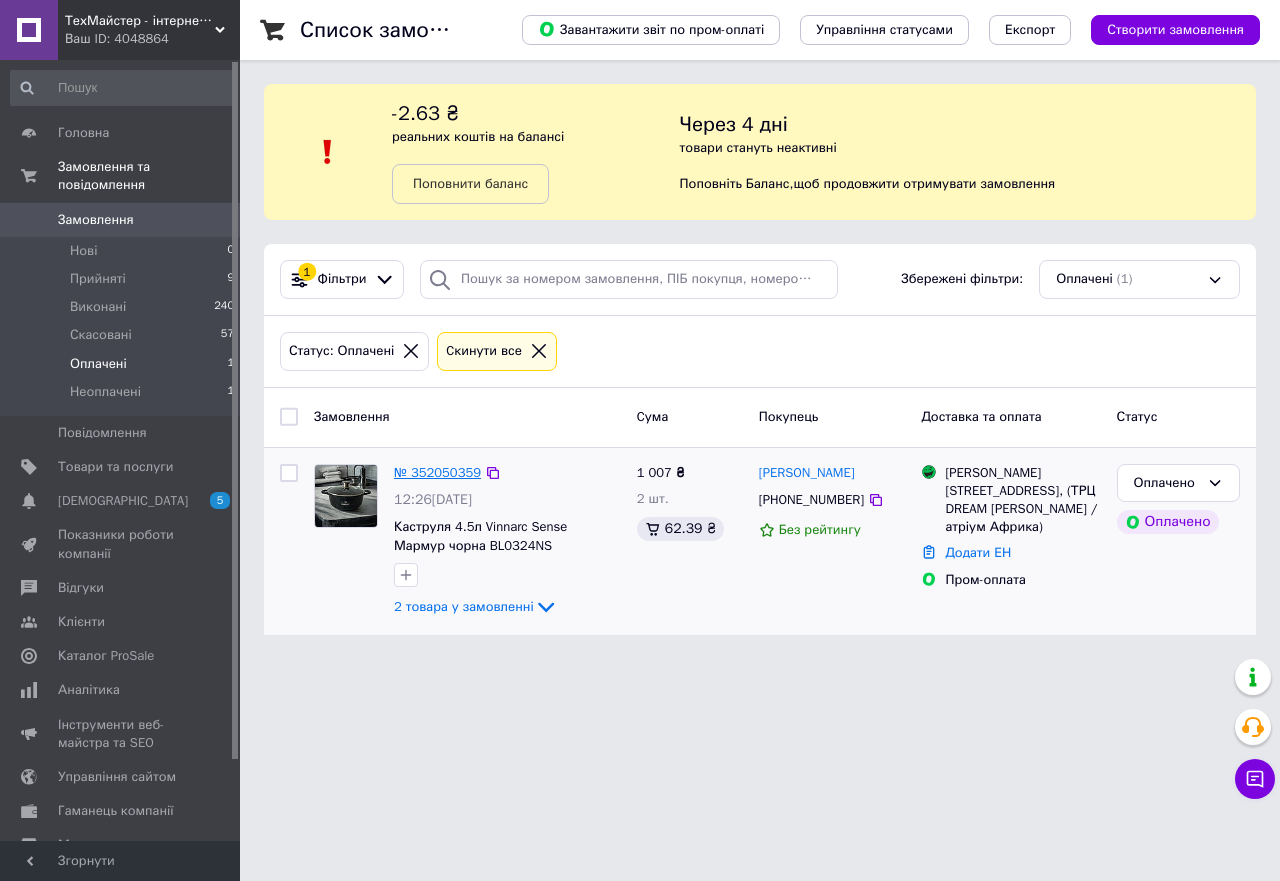 click on "№ 352050359" at bounding box center [437, 472] 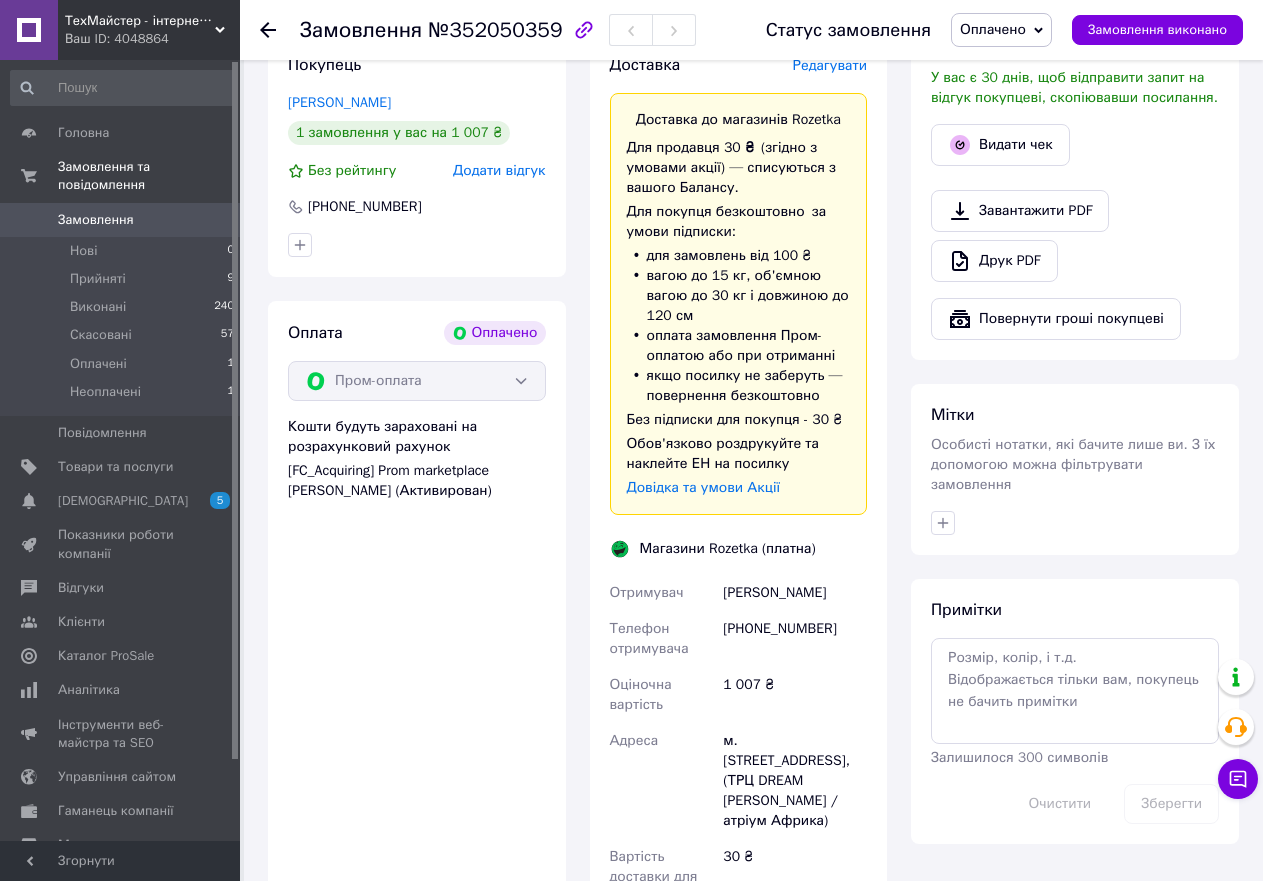 scroll, scrollTop: 700, scrollLeft: 0, axis: vertical 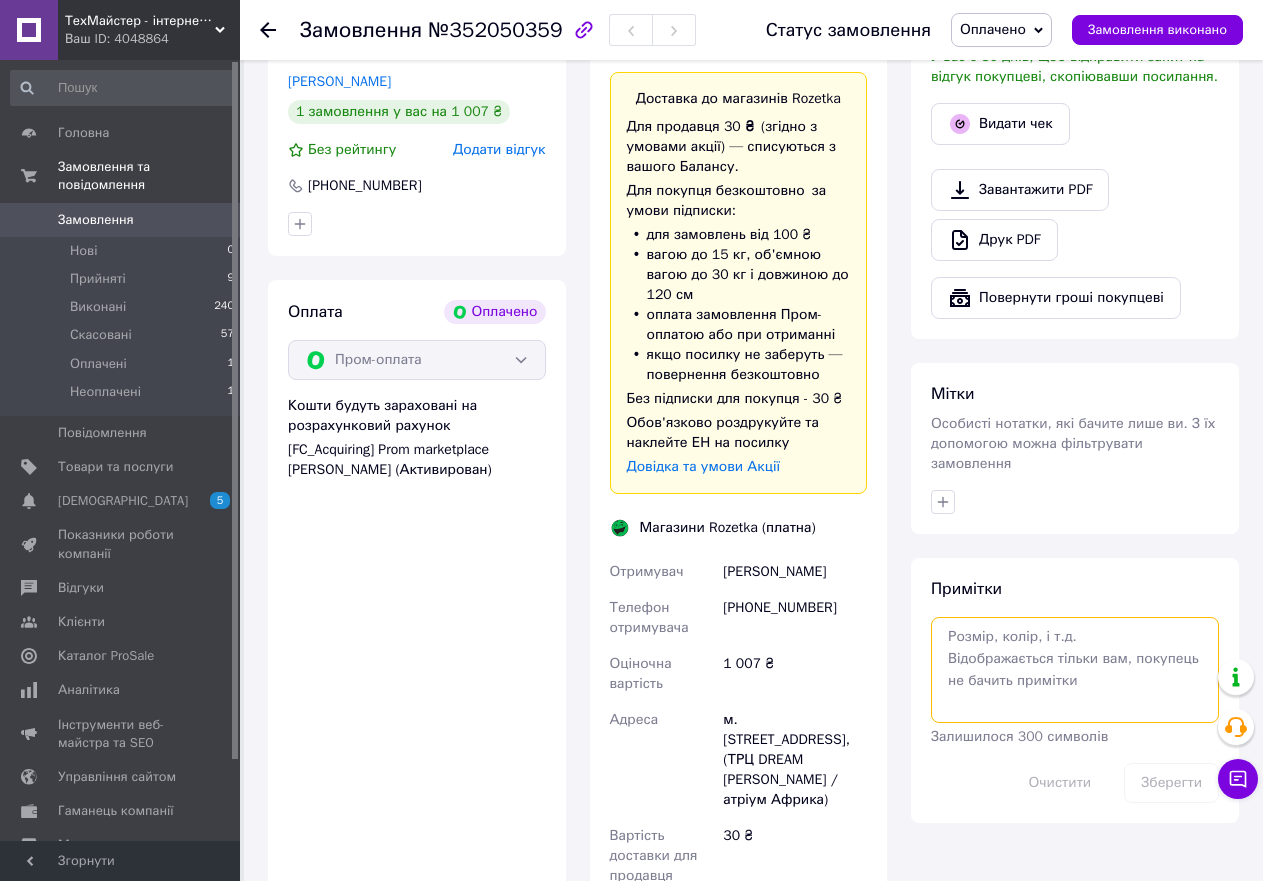 click at bounding box center [1075, 670] 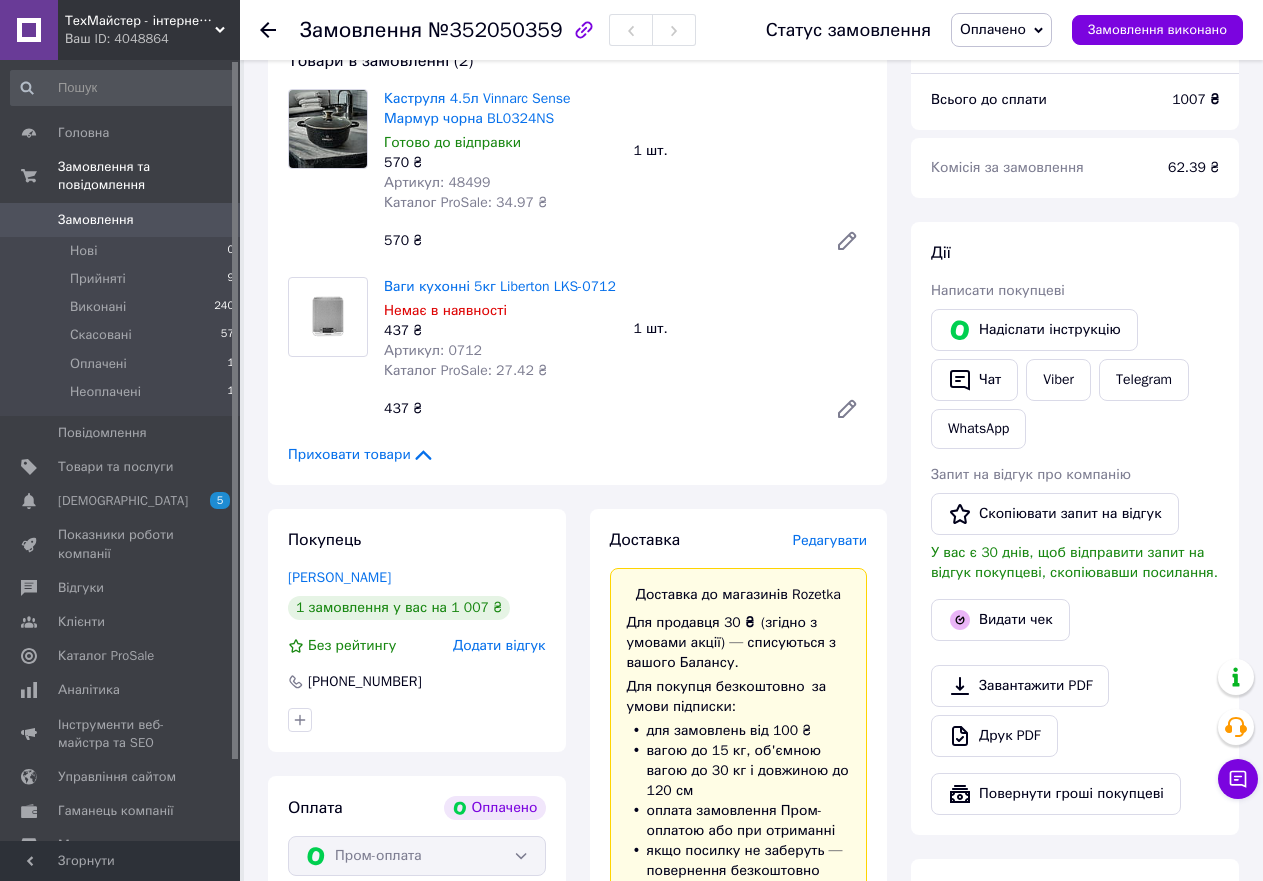 scroll, scrollTop: 100, scrollLeft: 0, axis: vertical 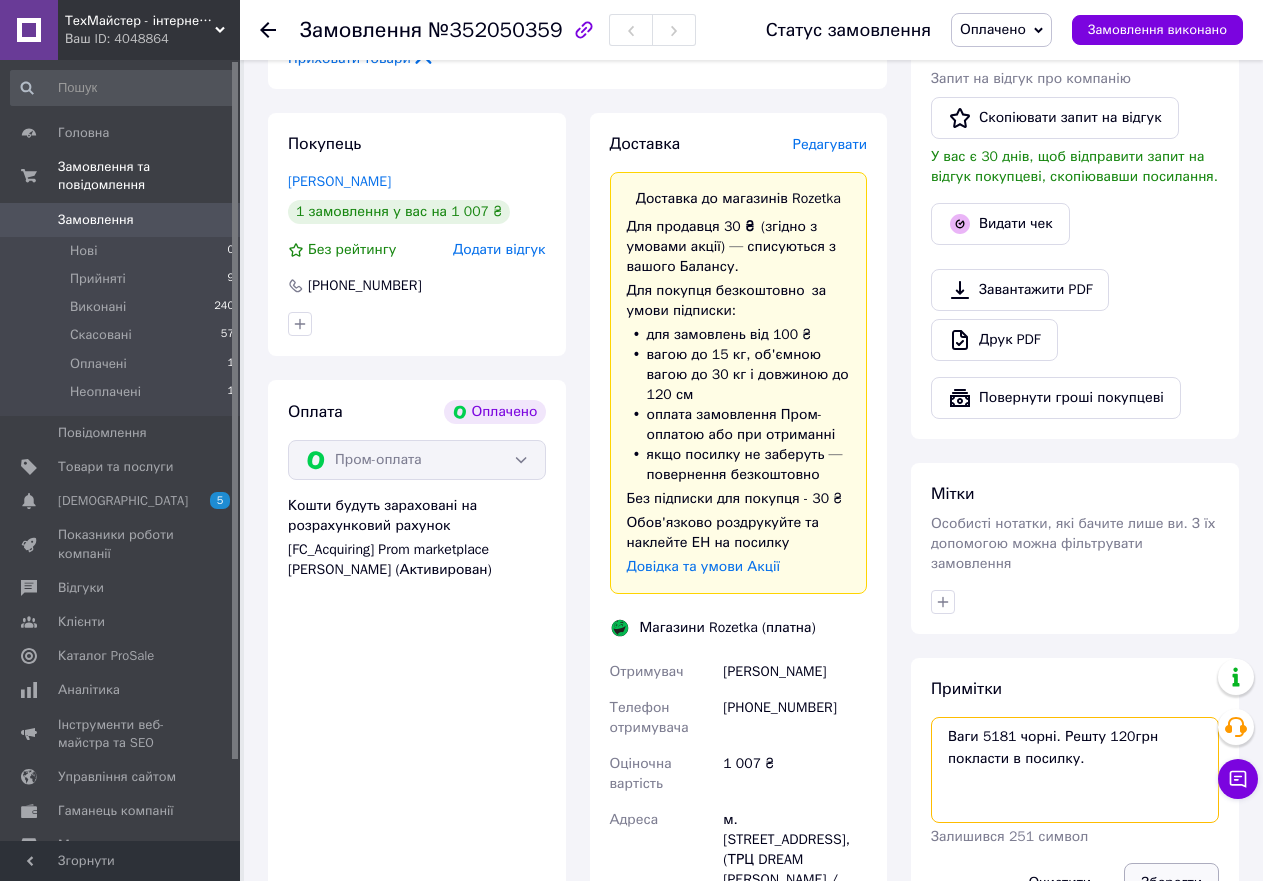 type on "Ваги 5181 чорні. Решту 120грн покласти в посилку." 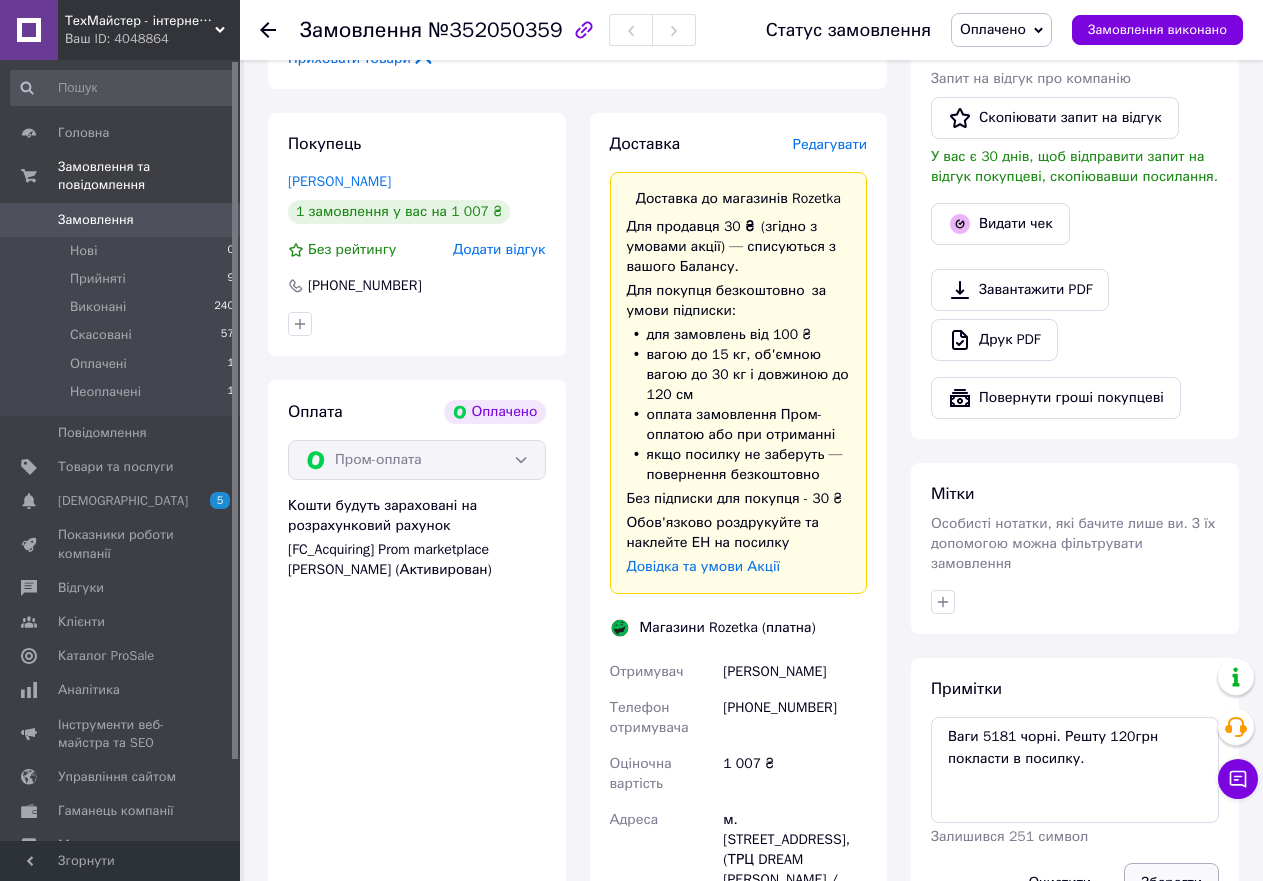 click on "Зберегти" at bounding box center [1171, 883] 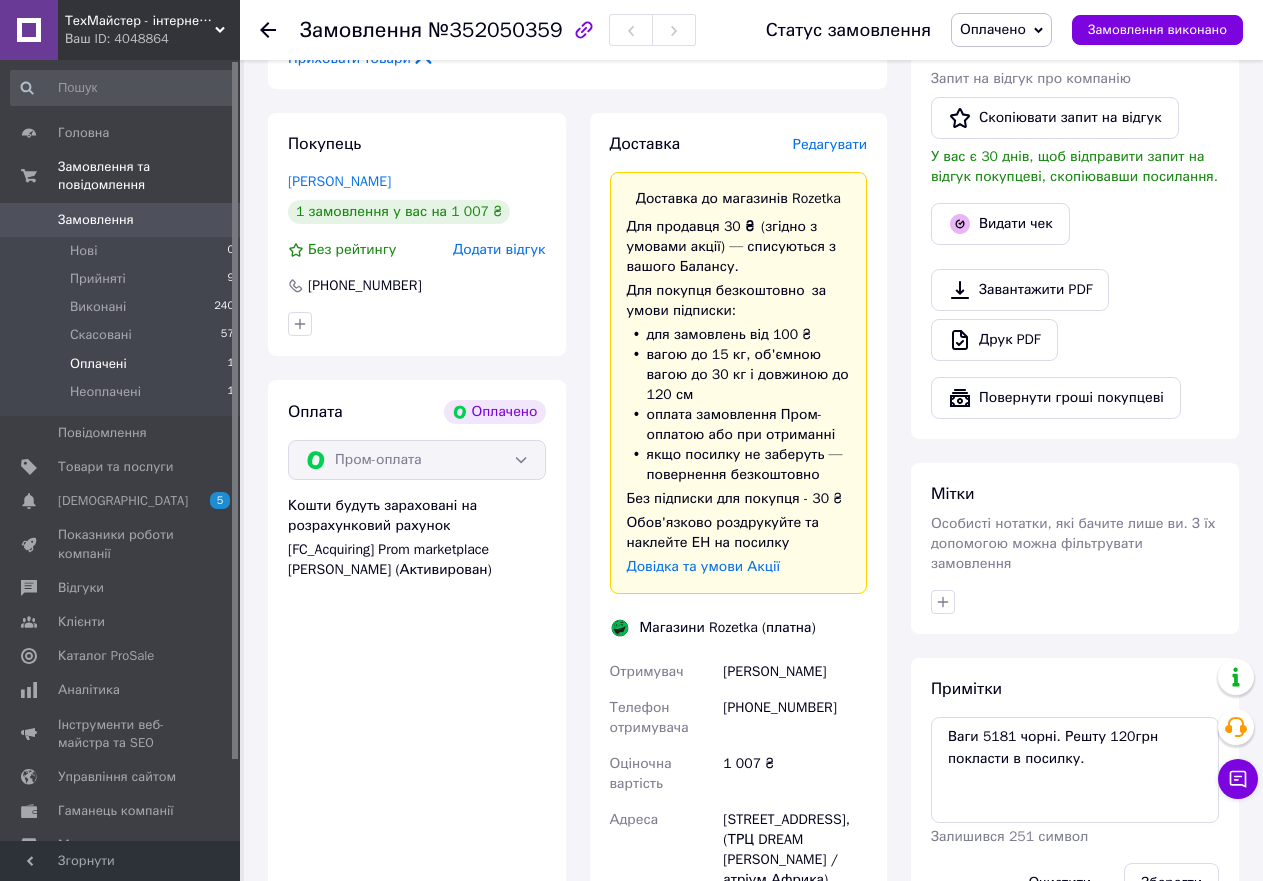 click on "Оплачені" at bounding box center [98, 364] 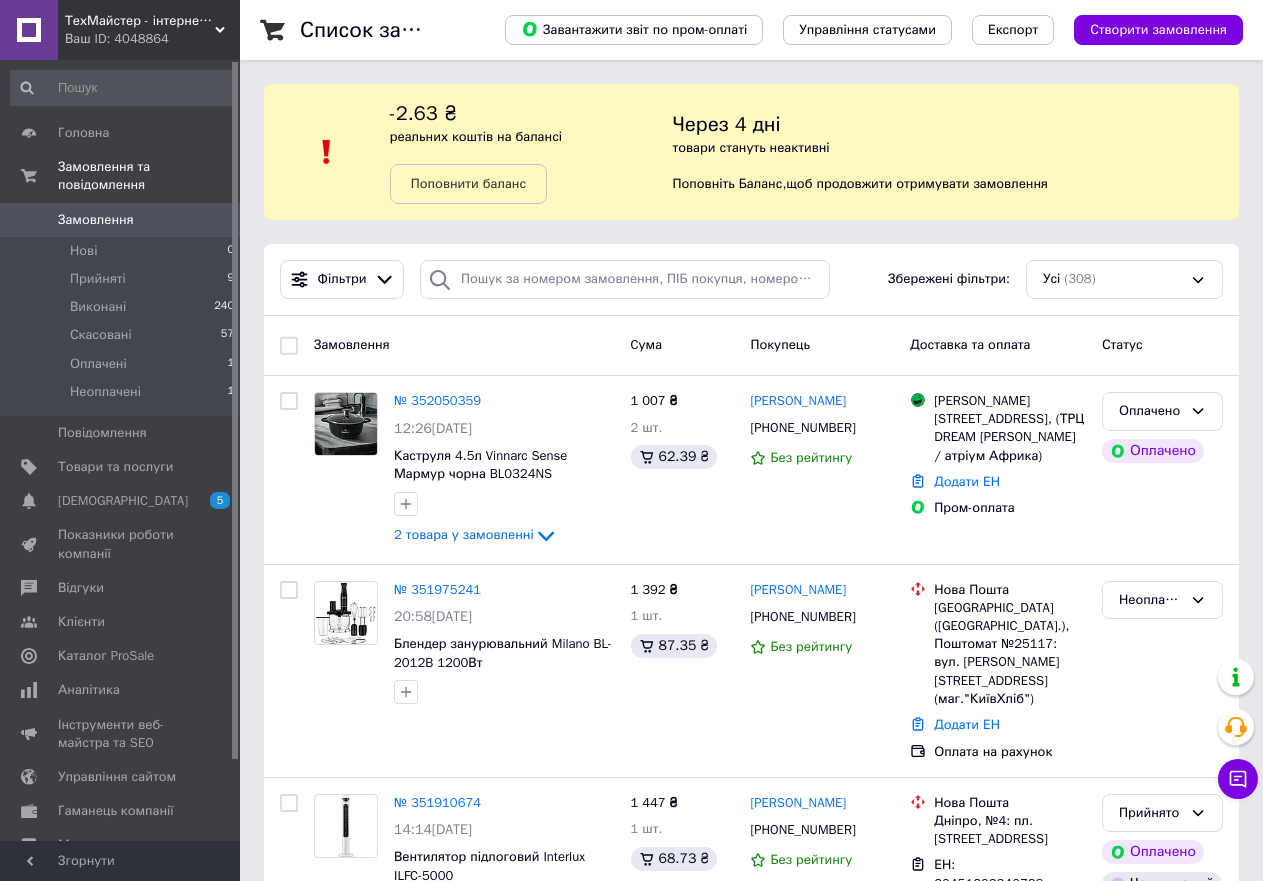 click on "ТехМайстер - інтернет-крамниця побутової техніки та товарів для дому" at bounding box center (140, 21) 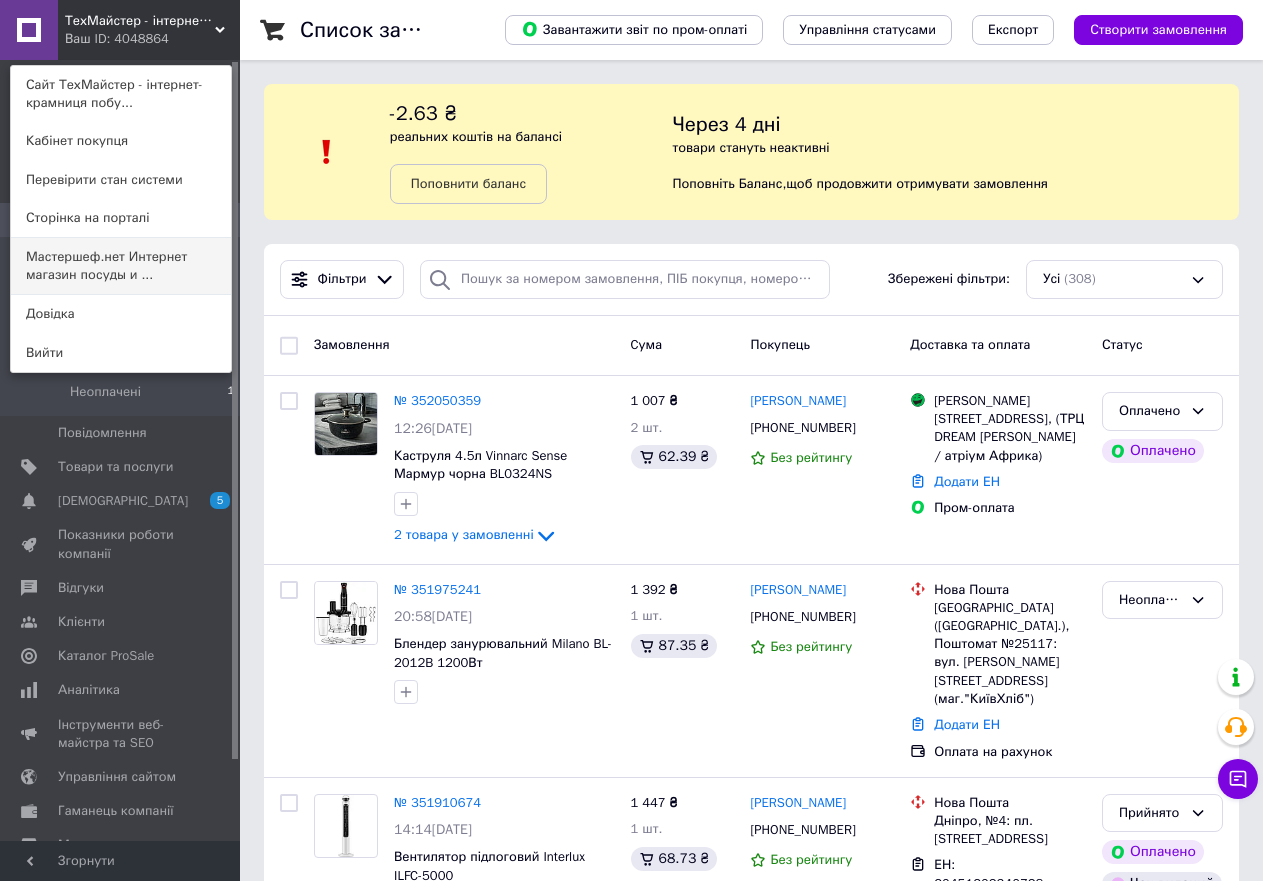 click on "Мастершеф.нет Интернет магазин посуды и ..." at bounding box center [121, 266] 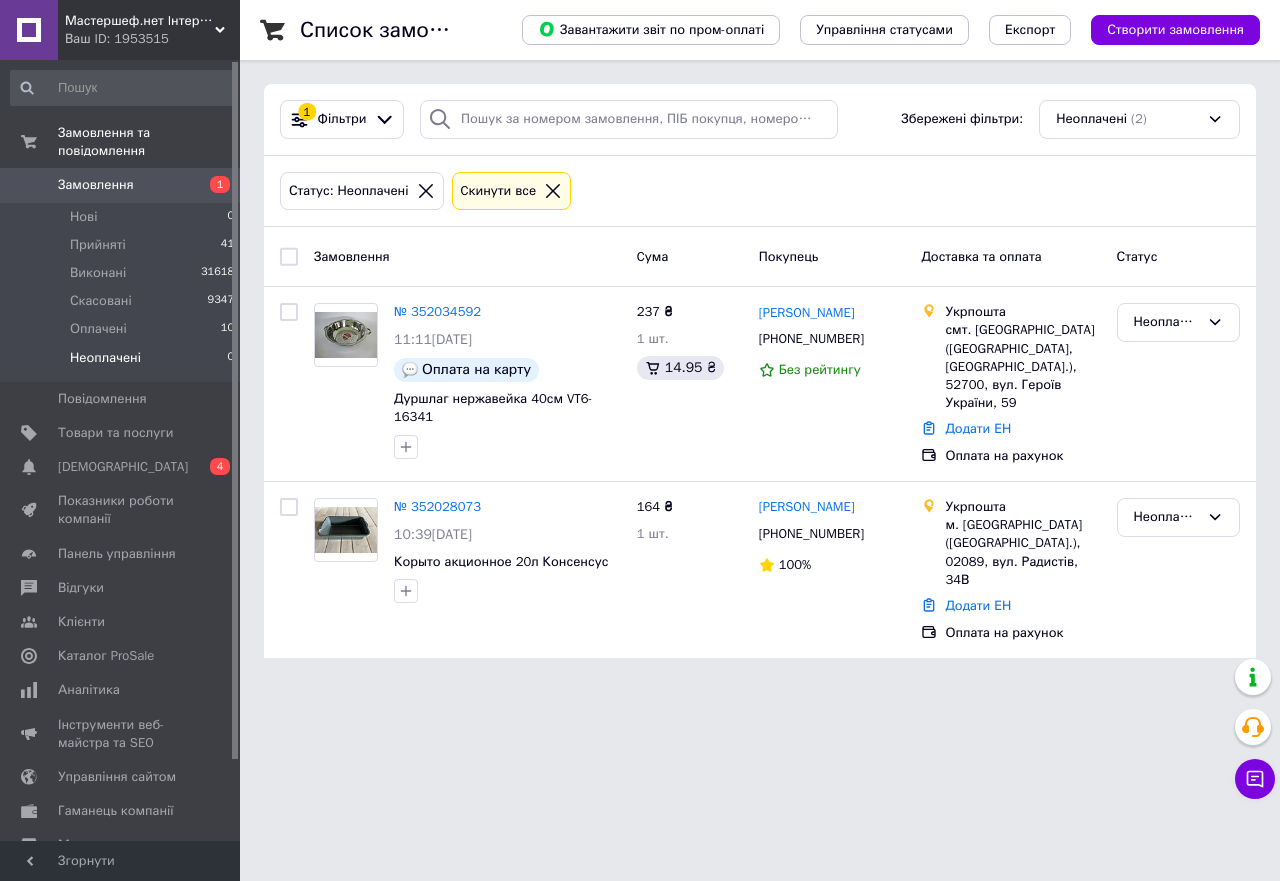 scroll, scrollTop: 0, scrollLeft: 0, axis: both 